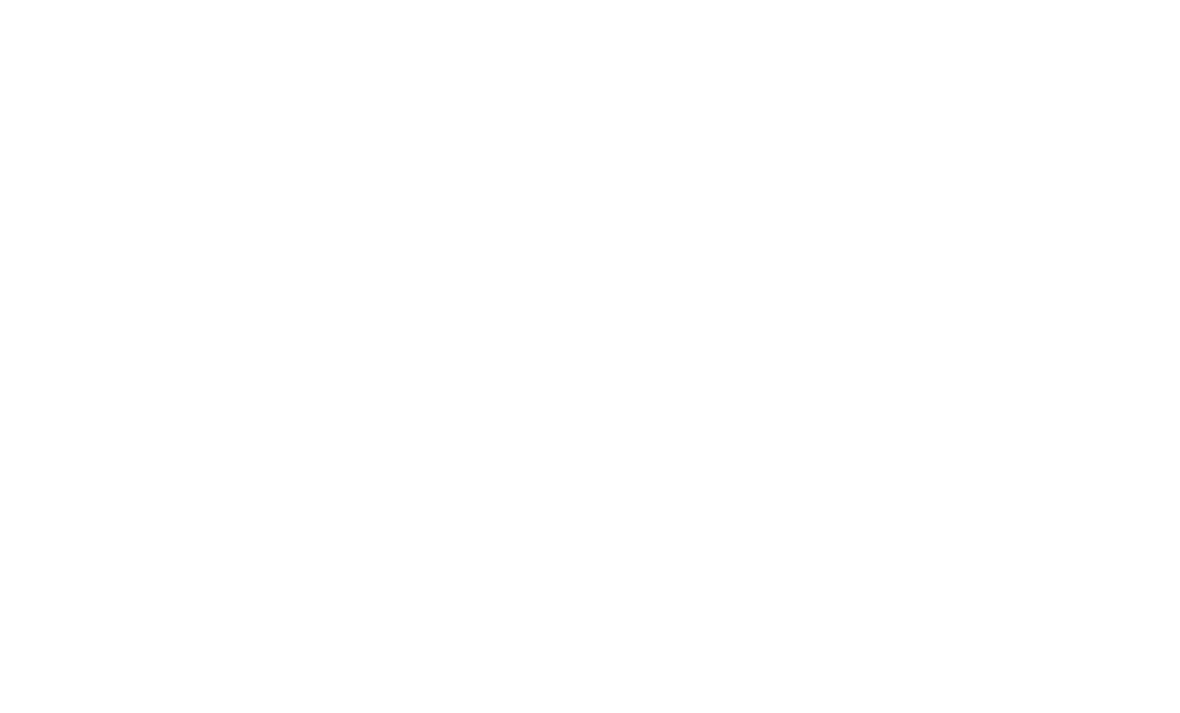 scroll, scrollTop: 0, scrollLeft: 0, axis: both 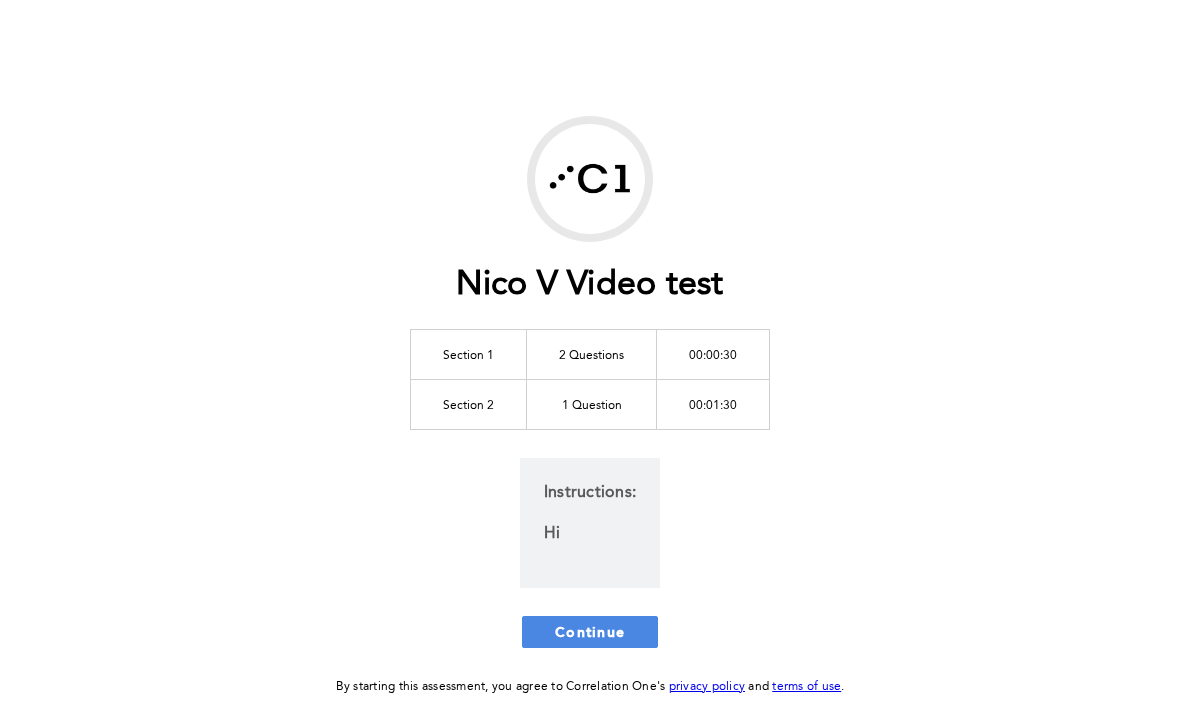 click on "Continue" at bounding box center (590, 631) 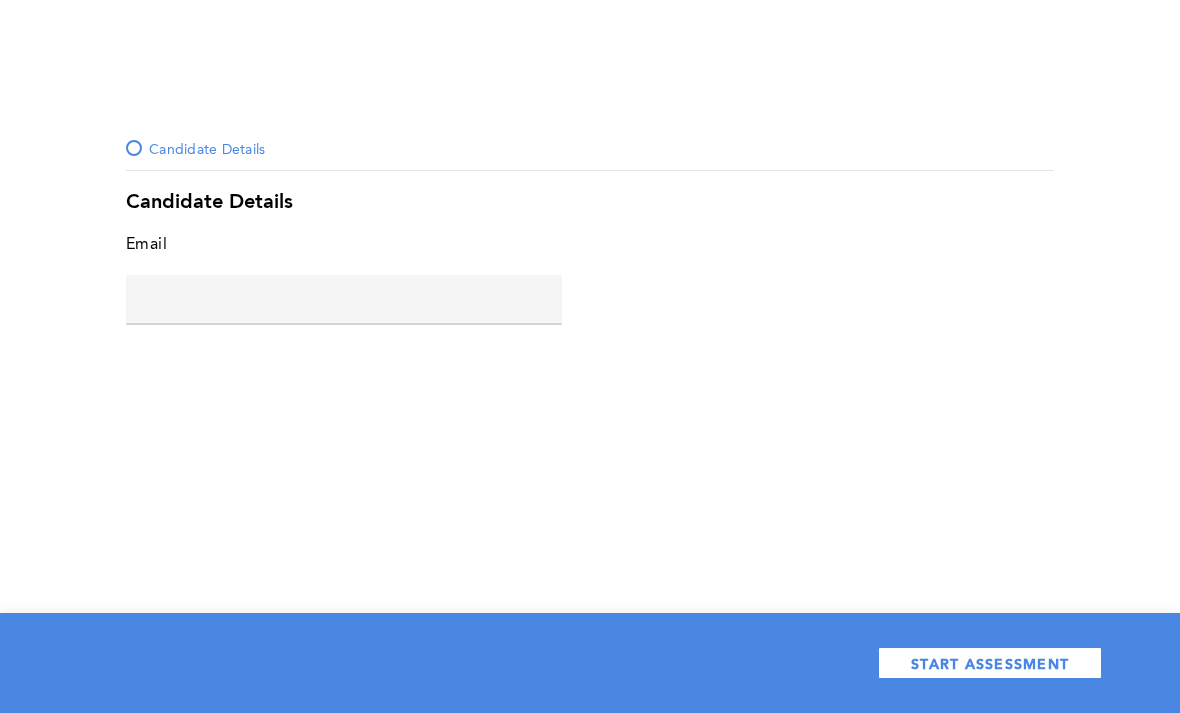 click 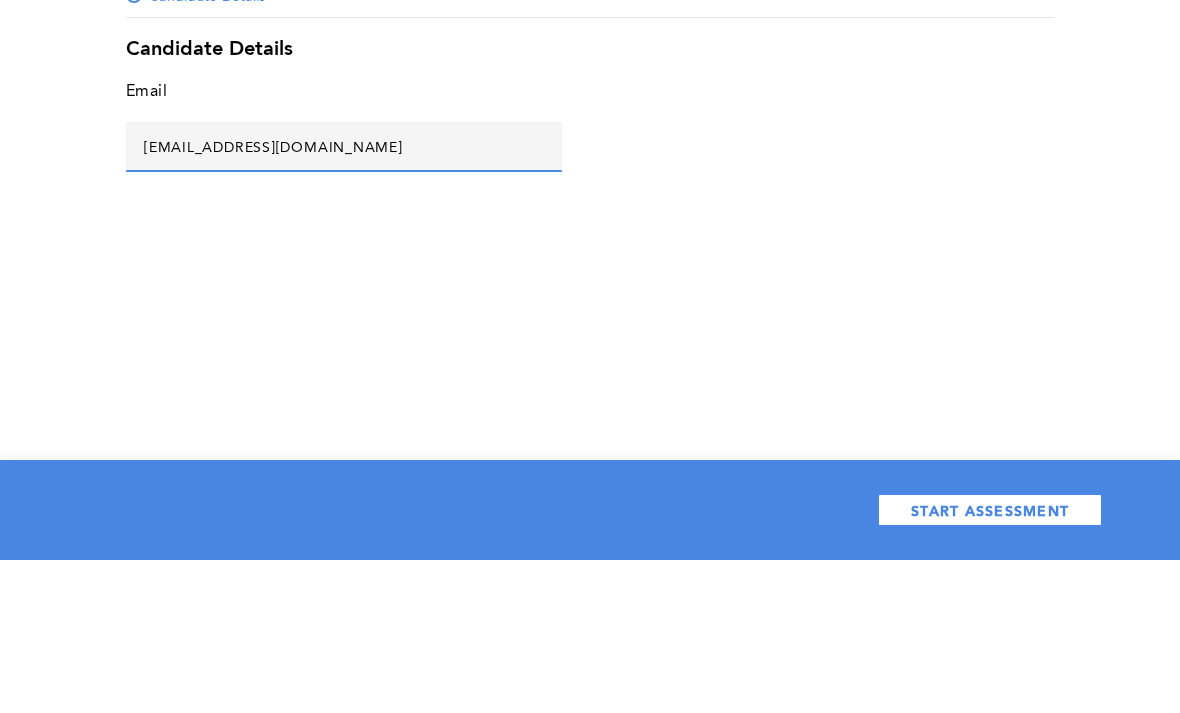 type on "[EMAIL_ADDRESS][DOMAIN_NAME]" 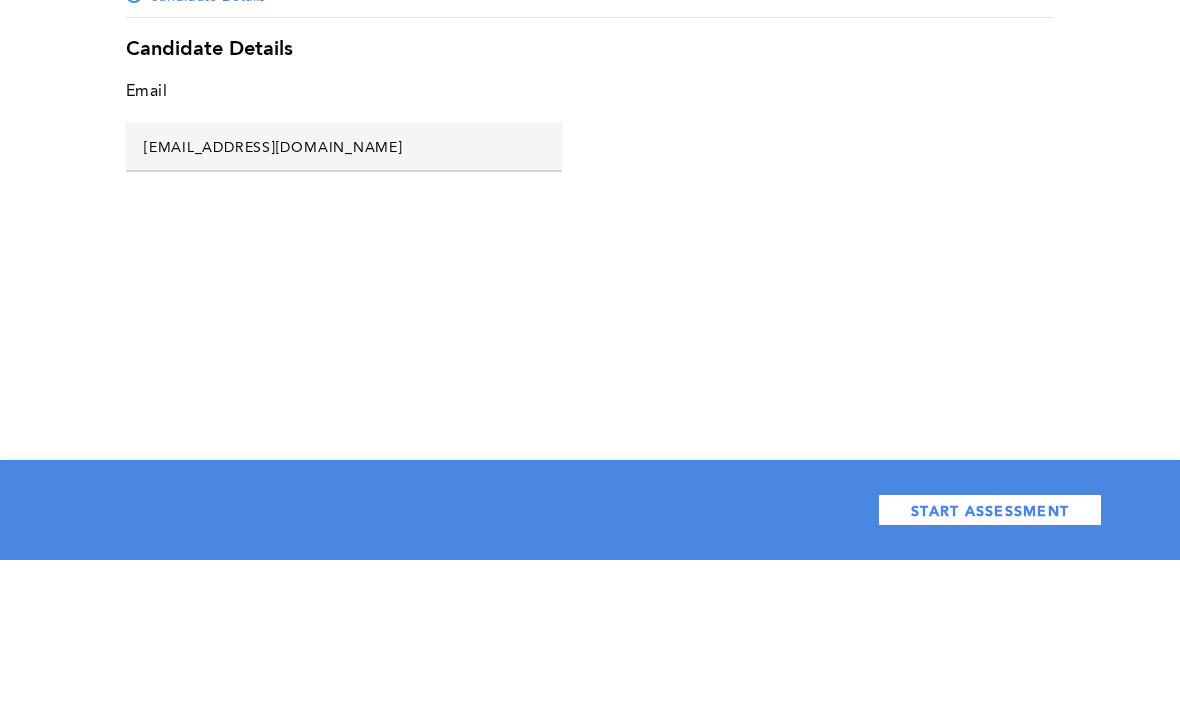 scroll, scrollTop: 64, scrollLeft: 0, axis: vertical 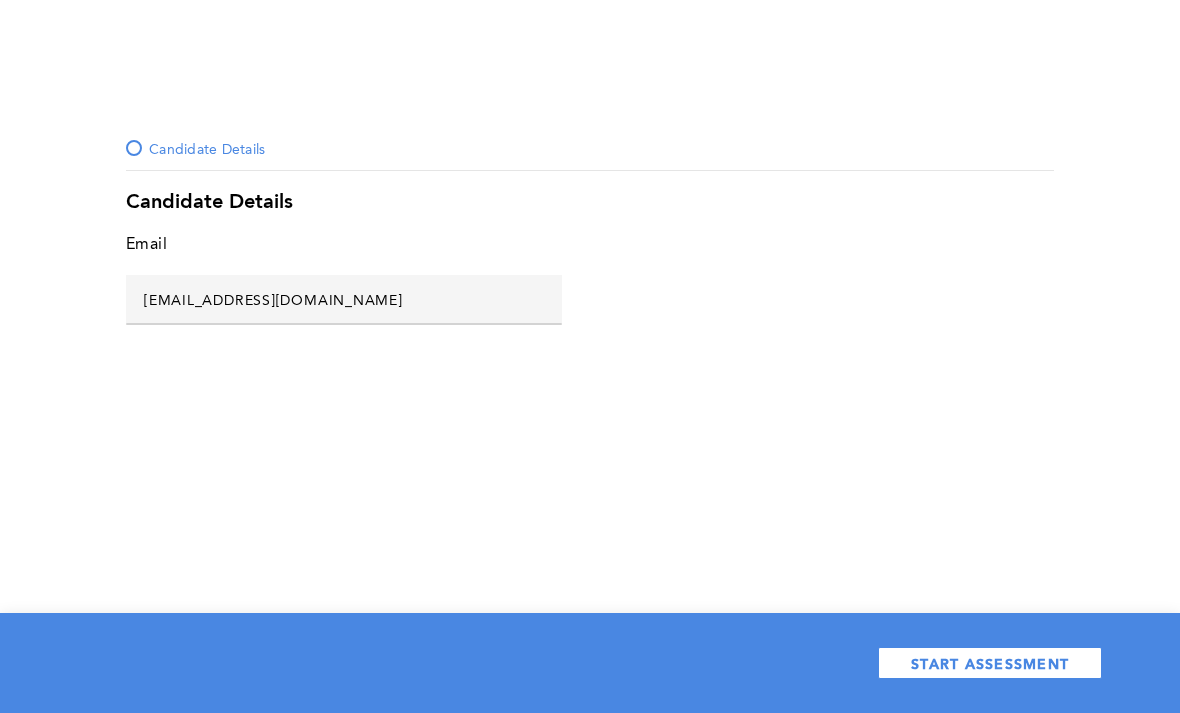 click on "START ASSESSMENT" at bounding box center [990, 663] 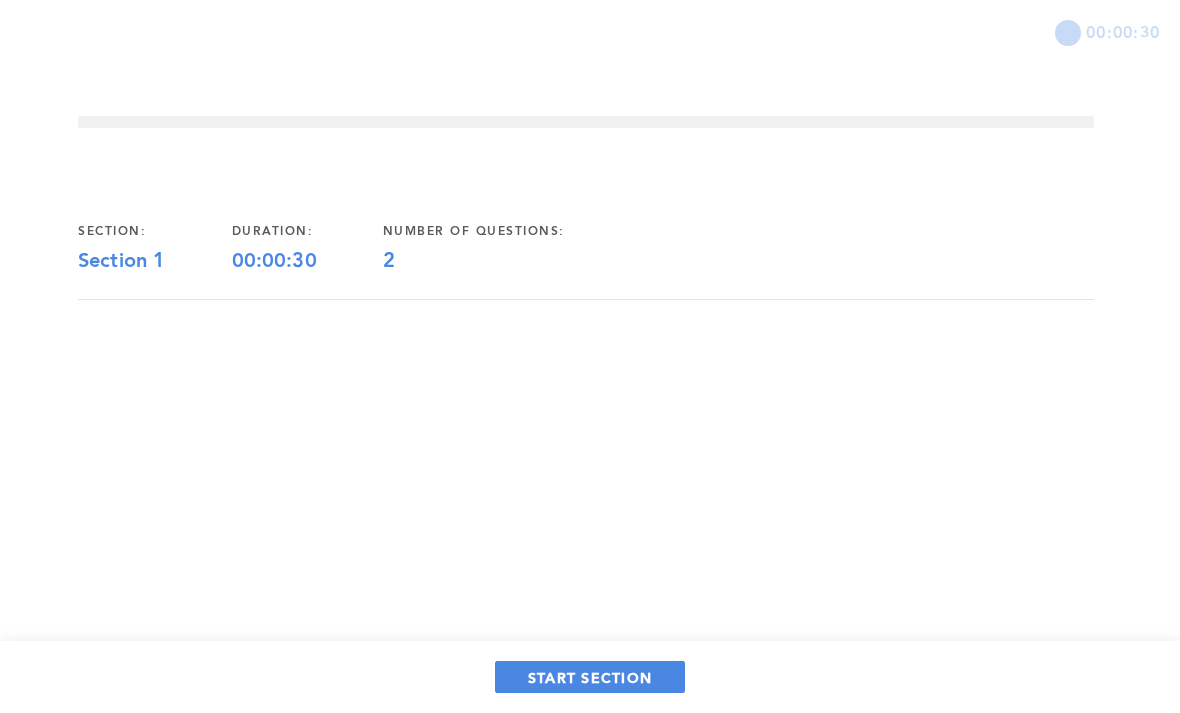 click on "START SECTION" at bounding box center [590, 677] 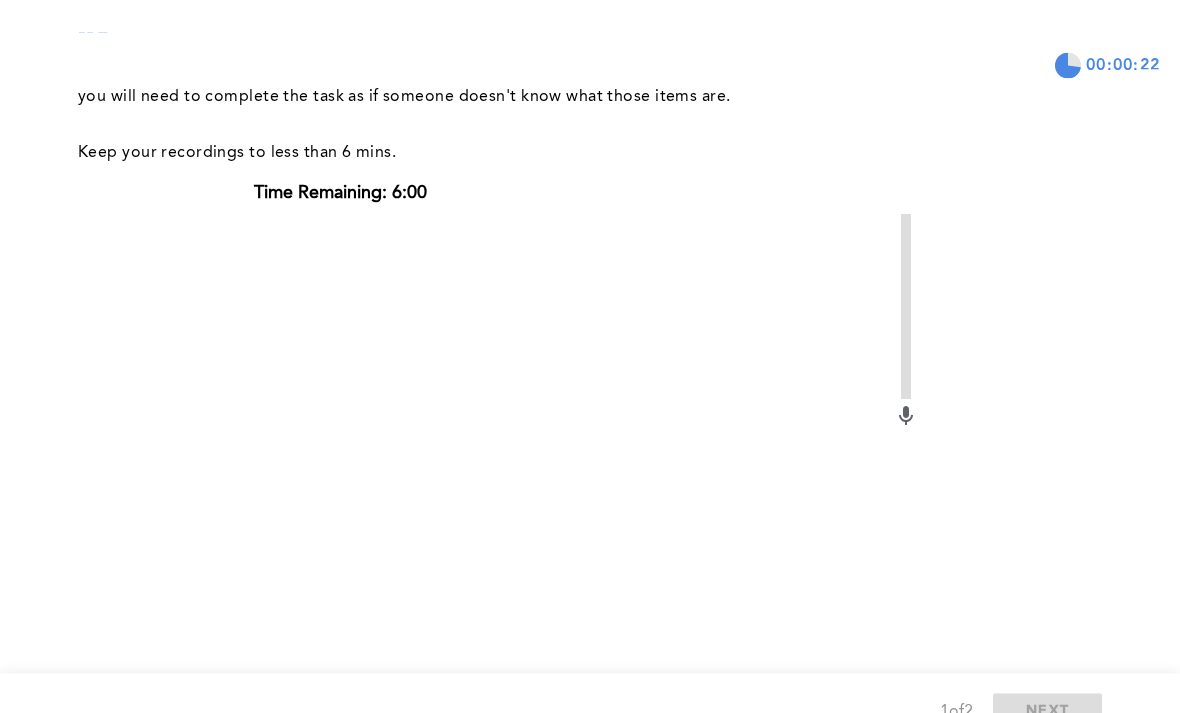 scroll, scrollTop: 0, scrollLeft: 0, axis: both 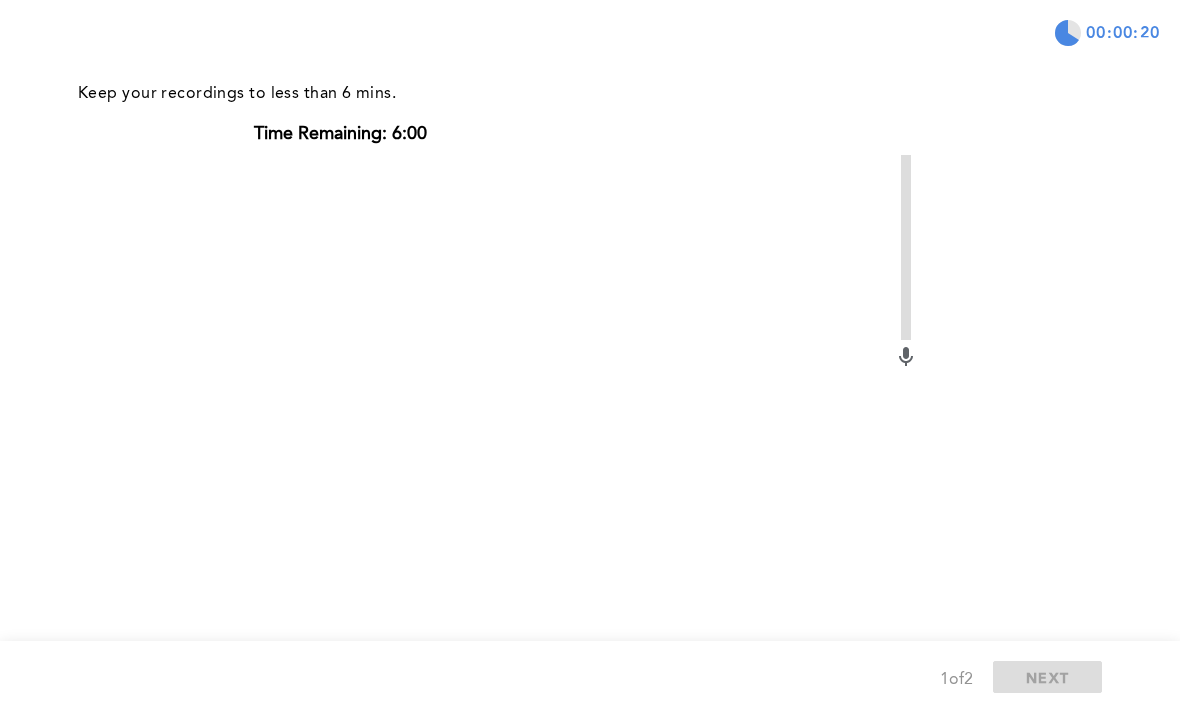 click on "Start recording" at bounding box center [346, 666] 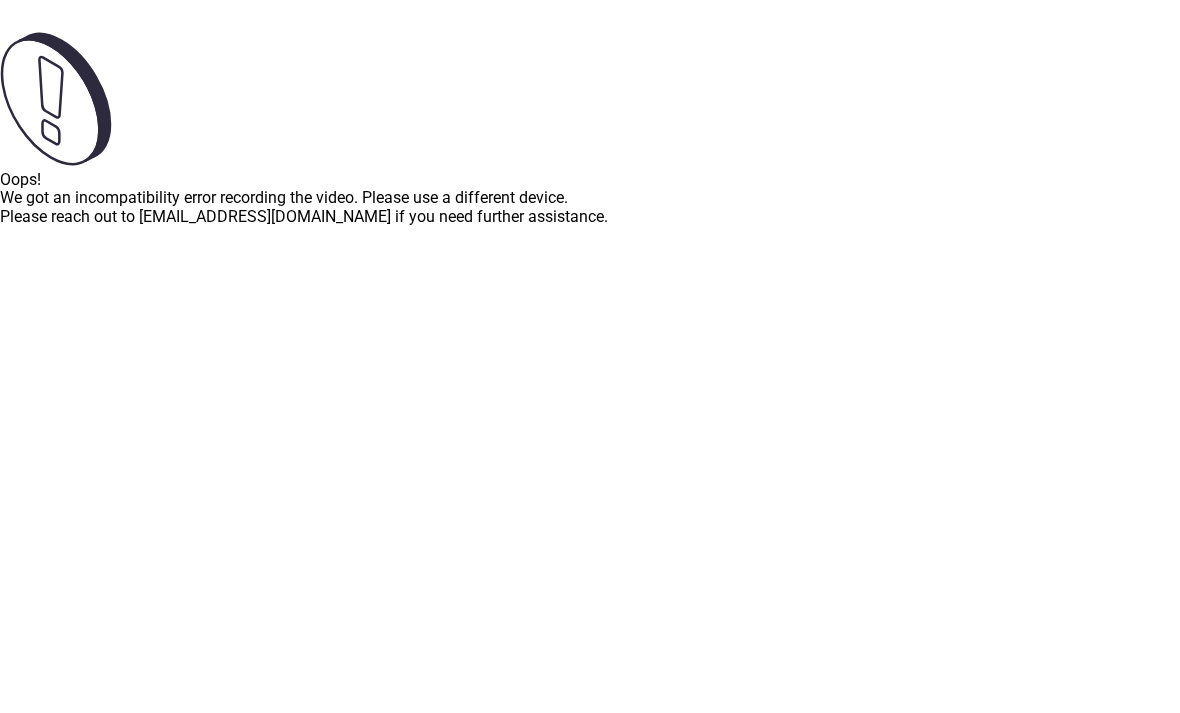 scroll, scrollTop: 0, scrollLeft: 0, axis: both 